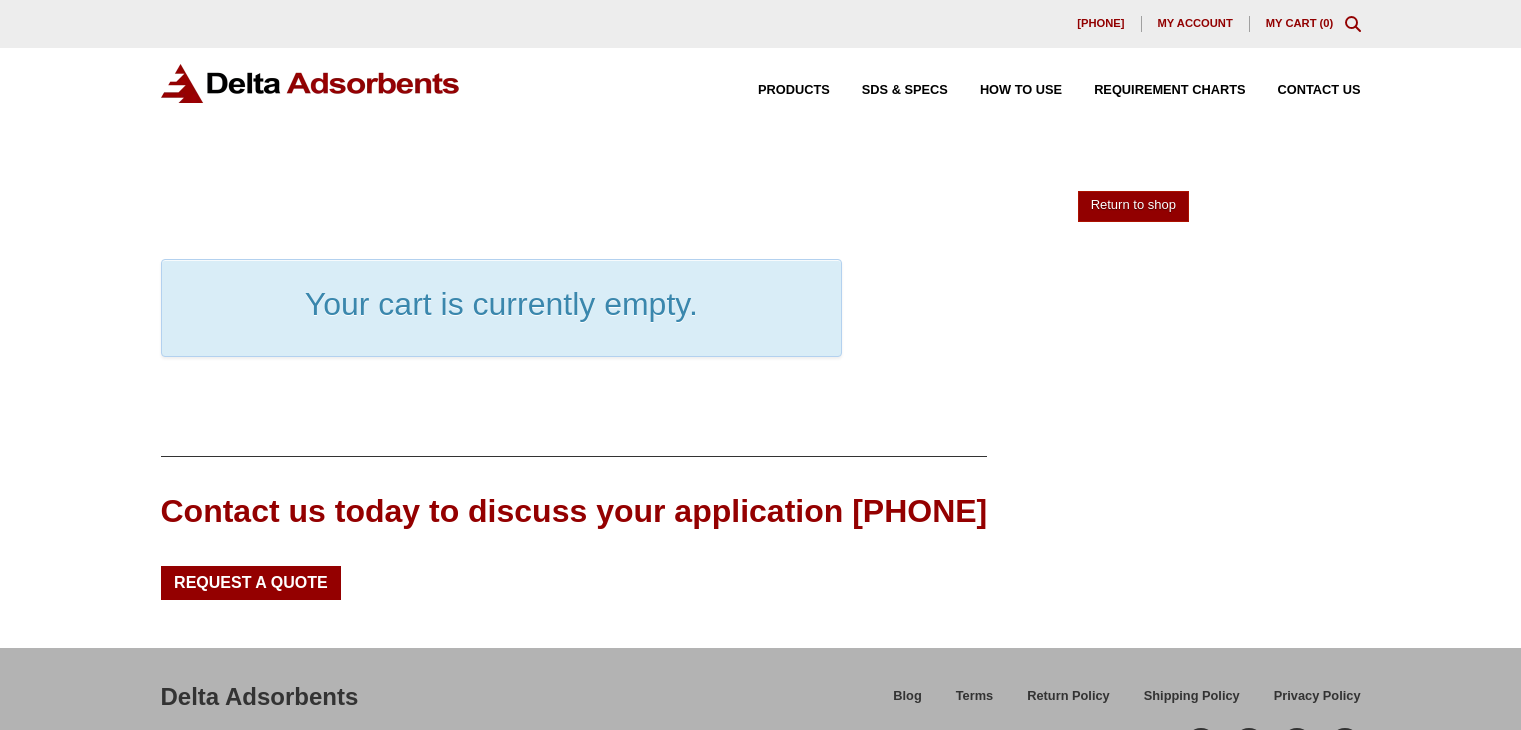 scroll, scrollTop: 0, scrollLeft: 0, axis: both 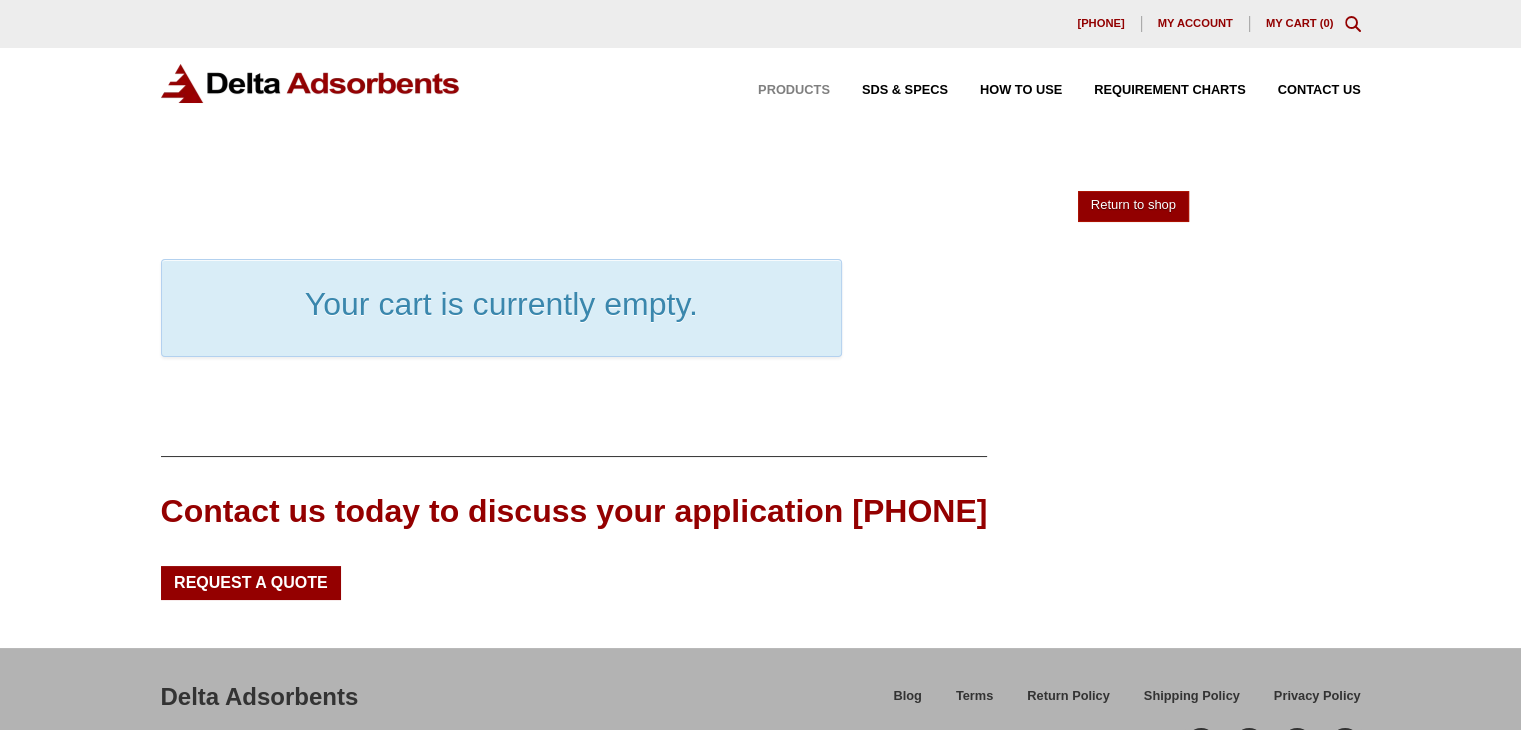 click on "Products" at bounding box center (794, 90) 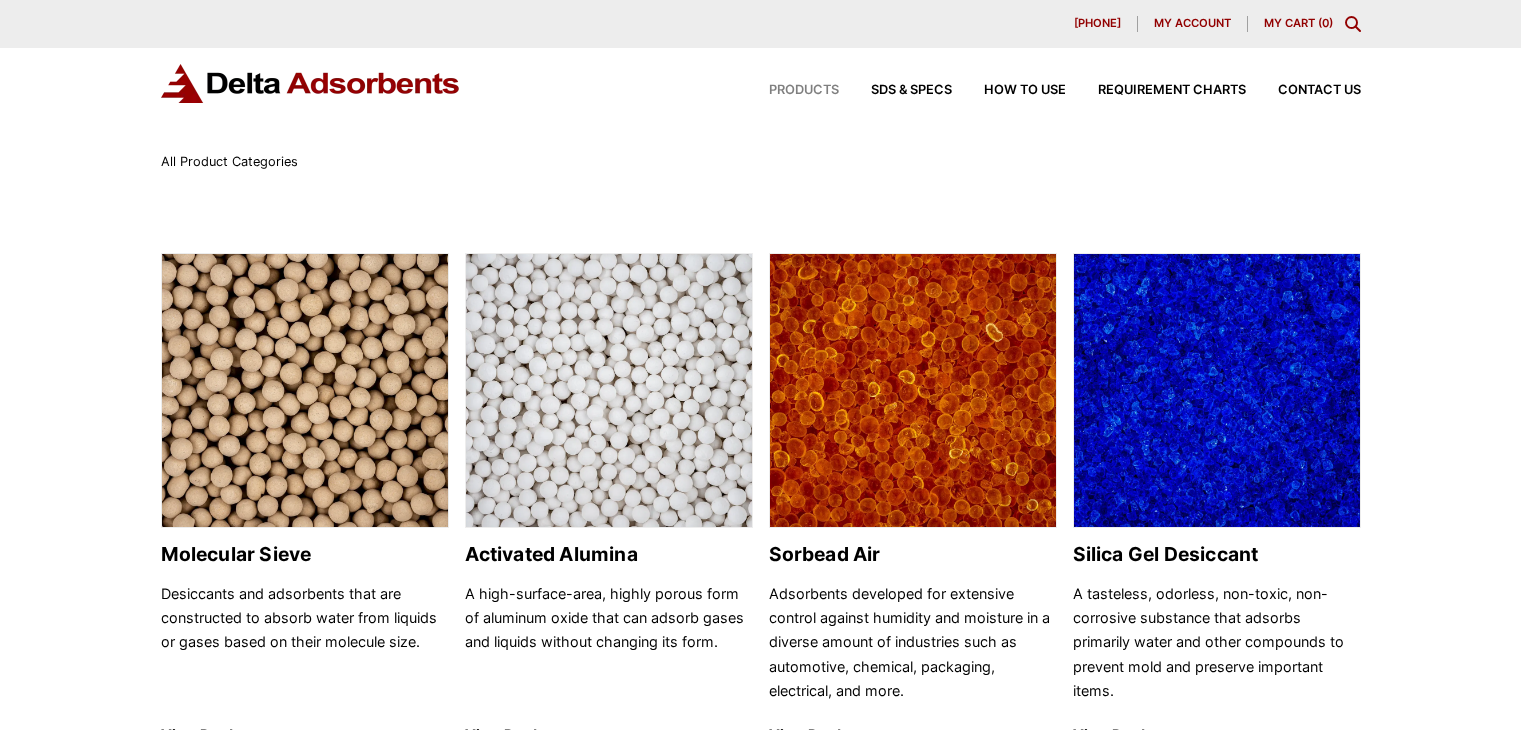 scroll, scrollTop: 0, scrollLeft: 0, axis: both 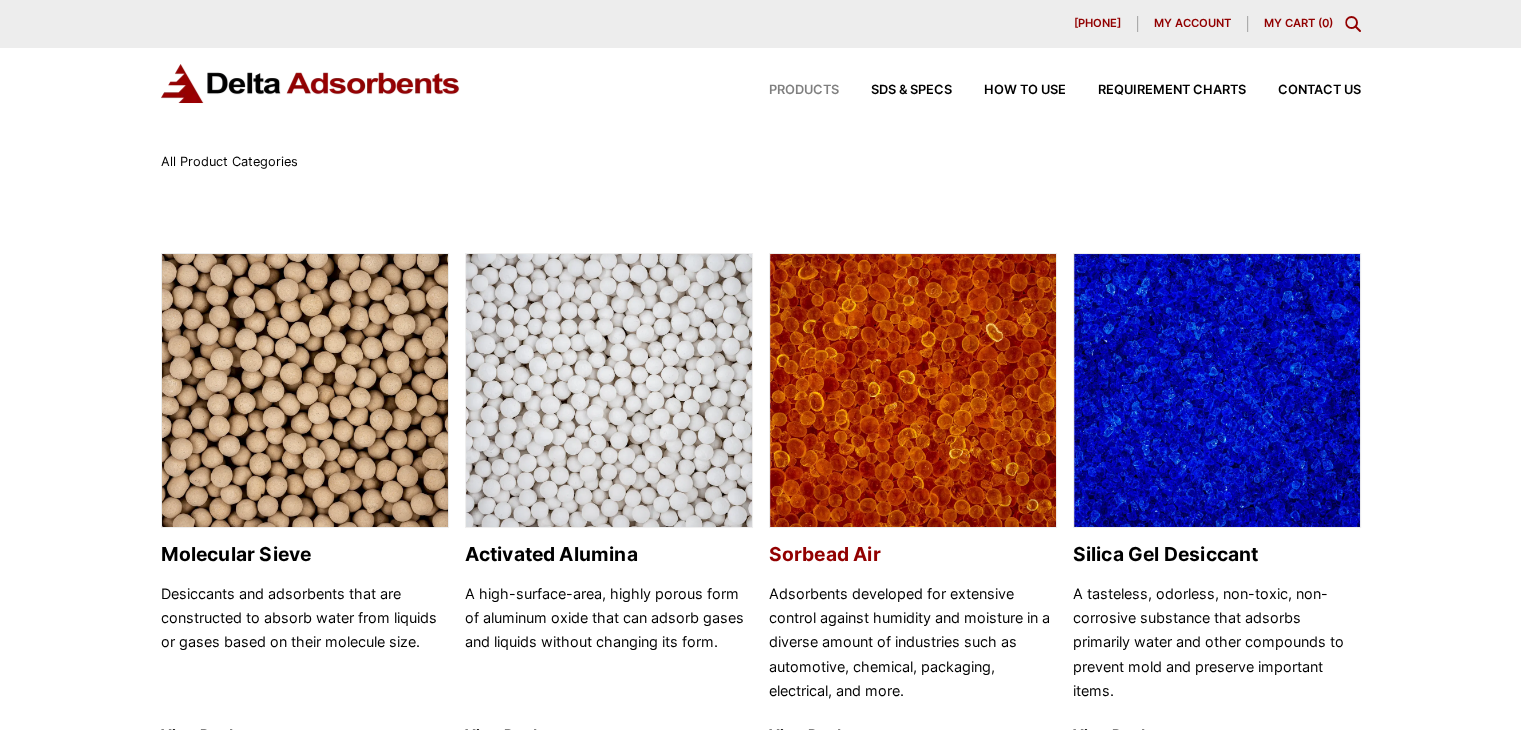 click at bounding box center [913, 391] 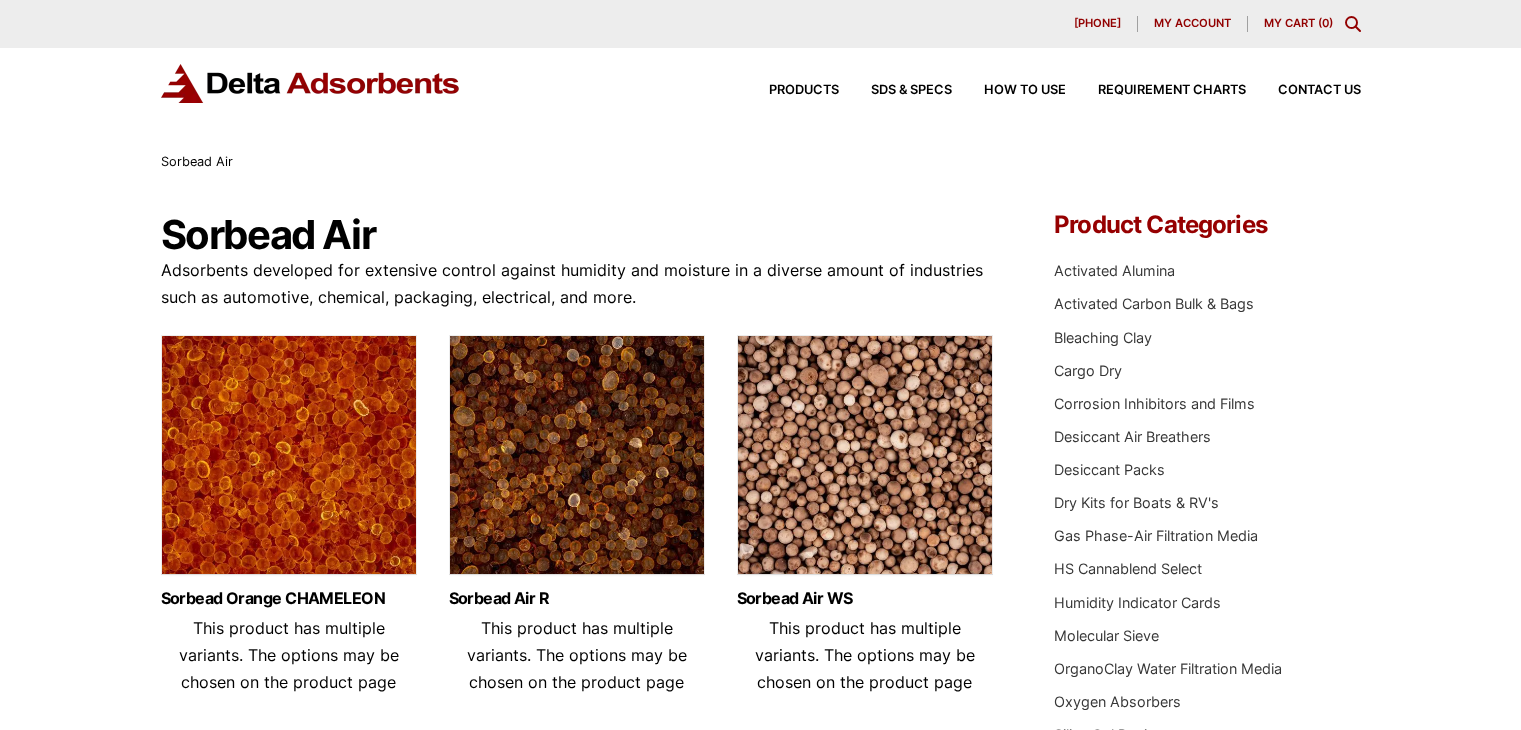 scroll, scrollTop: 0, scrollLeft: 0, axis: both 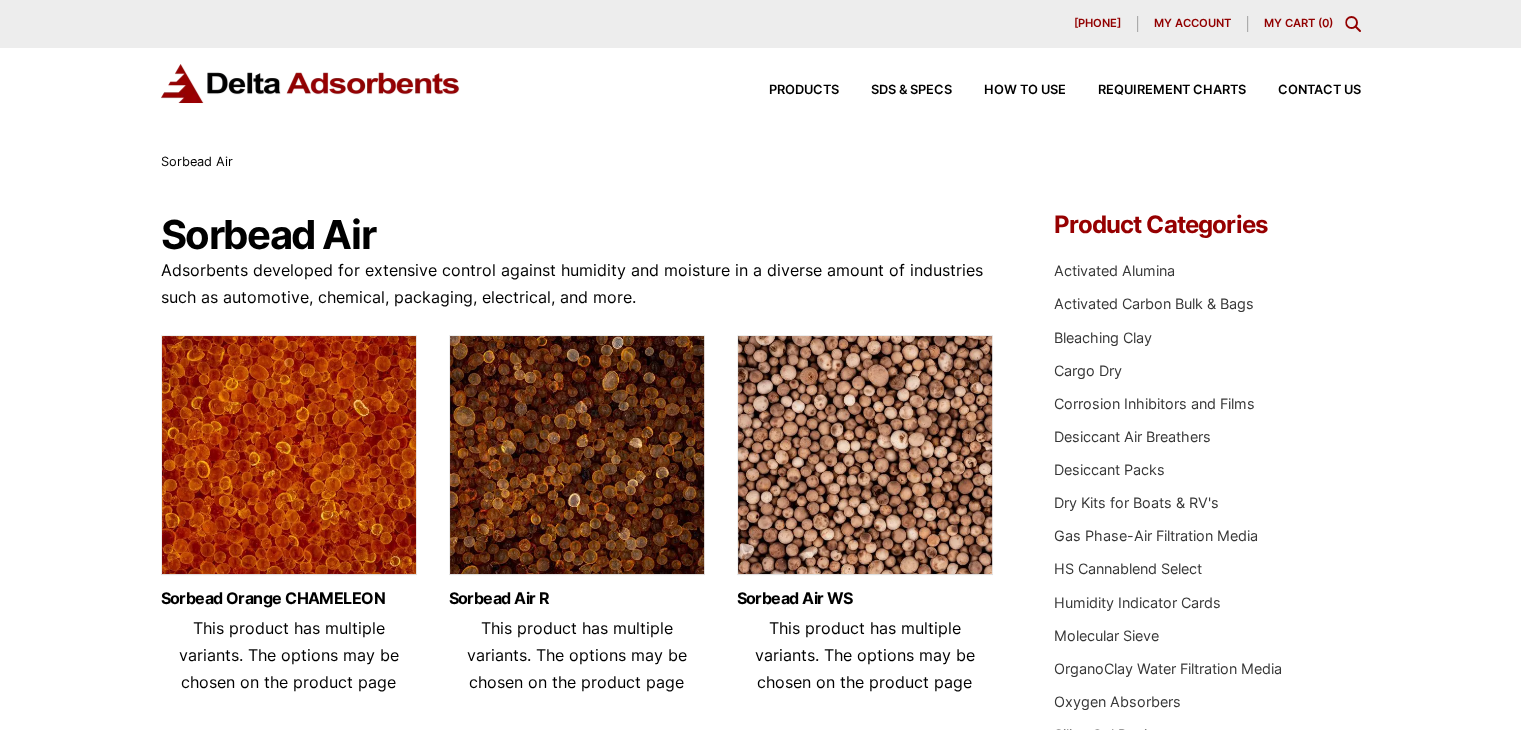 click at bounding box center [289, 460] 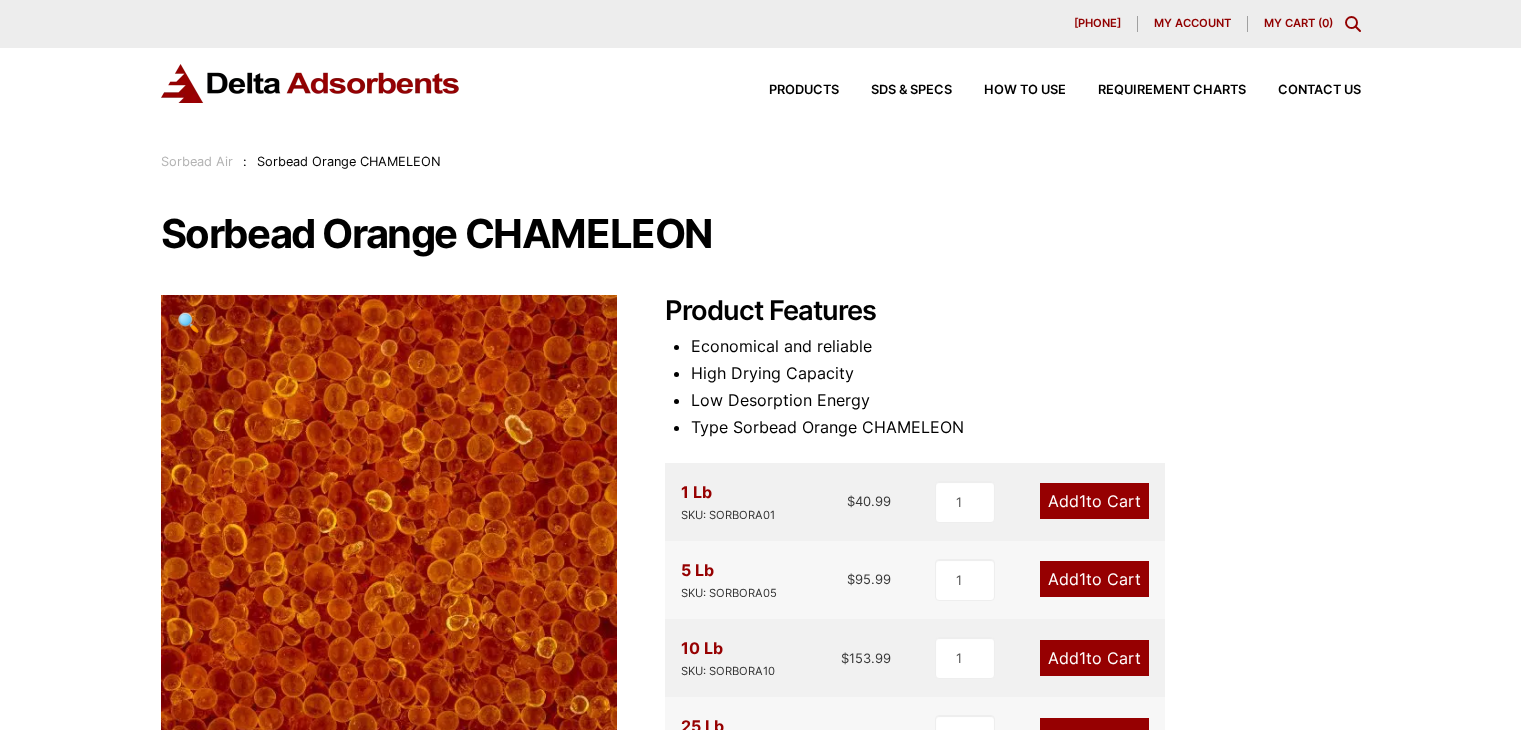 scroll, scrollTop: 0, scrollLeft: 0, axis: both 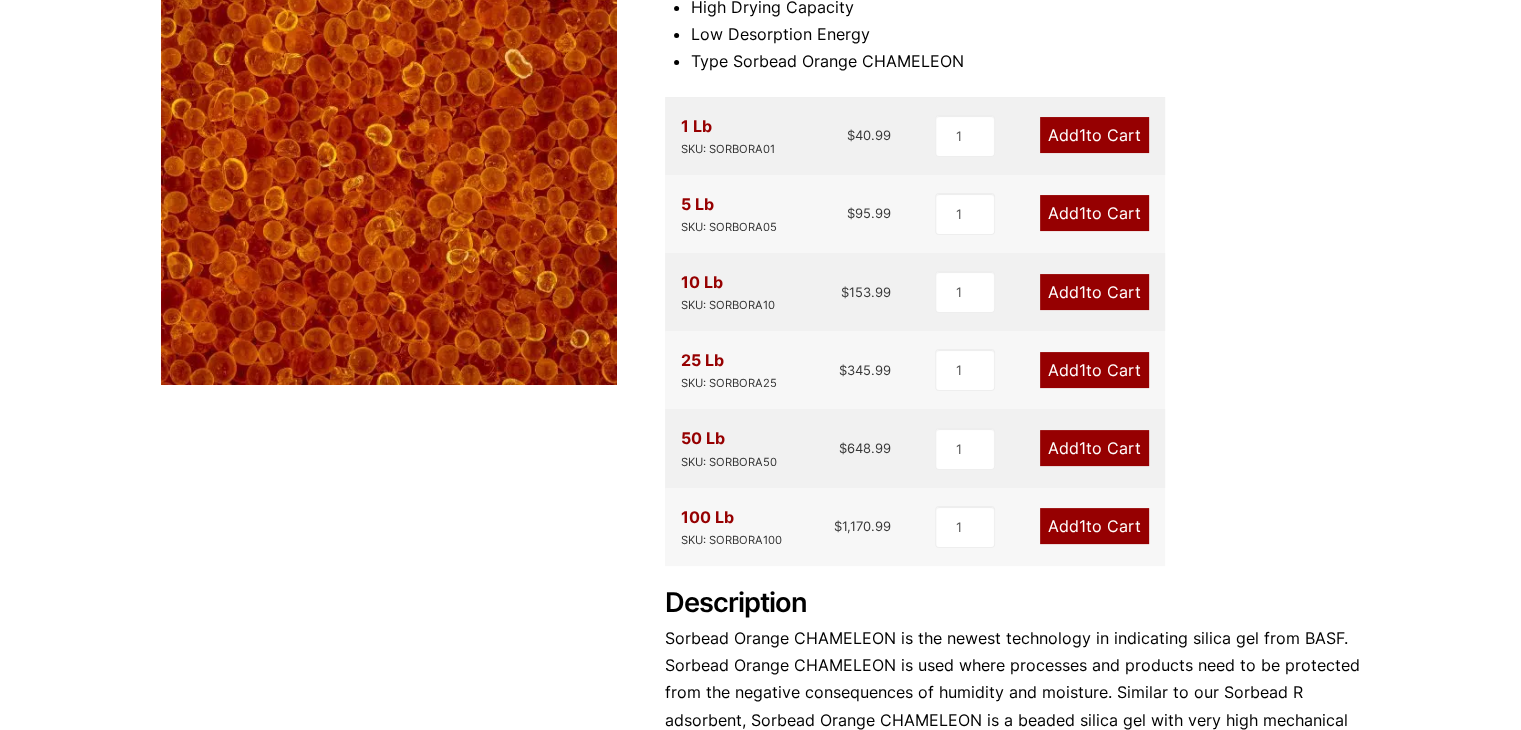 click on "Add  1  to Cart" at bounding box center (1094, 448) 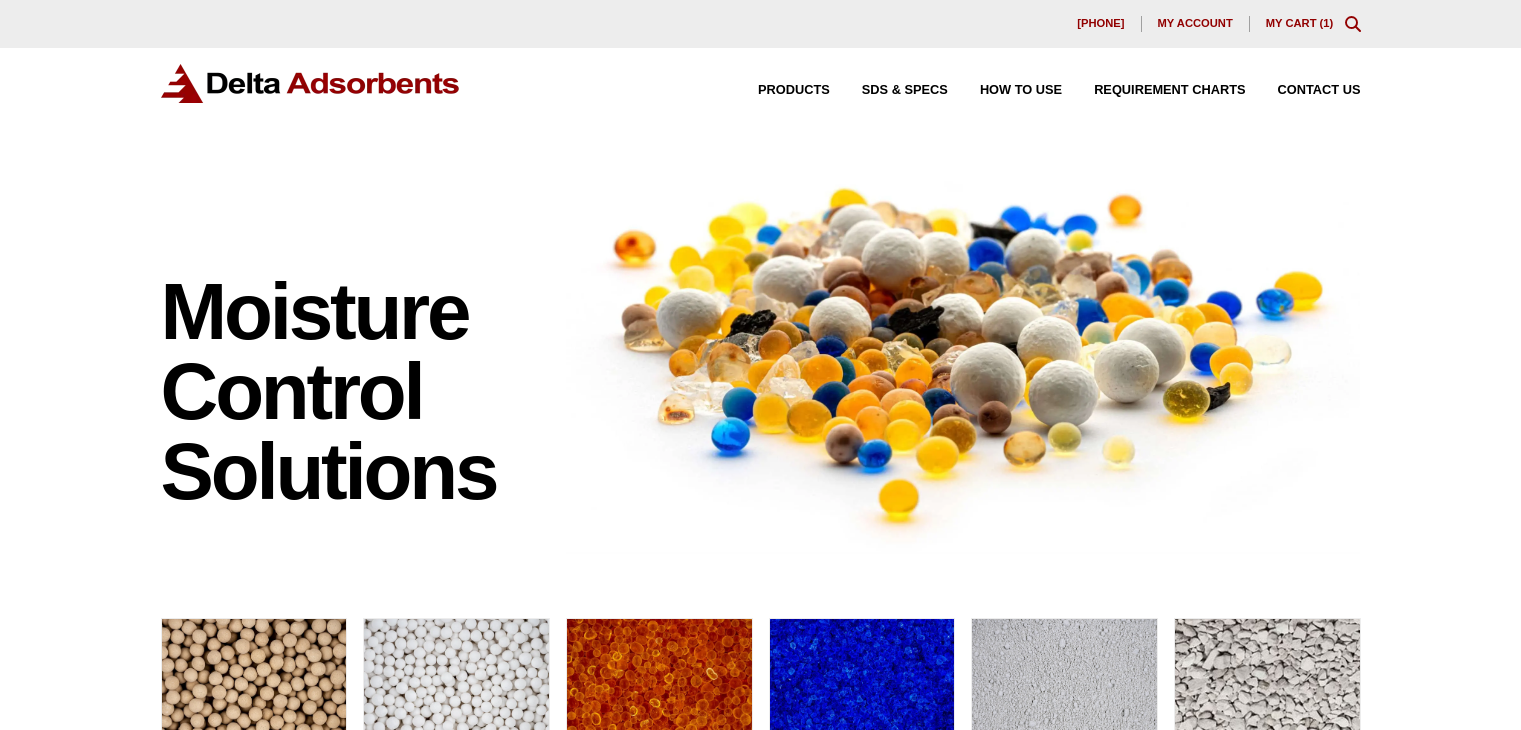 scroll, scrollTop: 0, scrollLeft: 0, axis: both 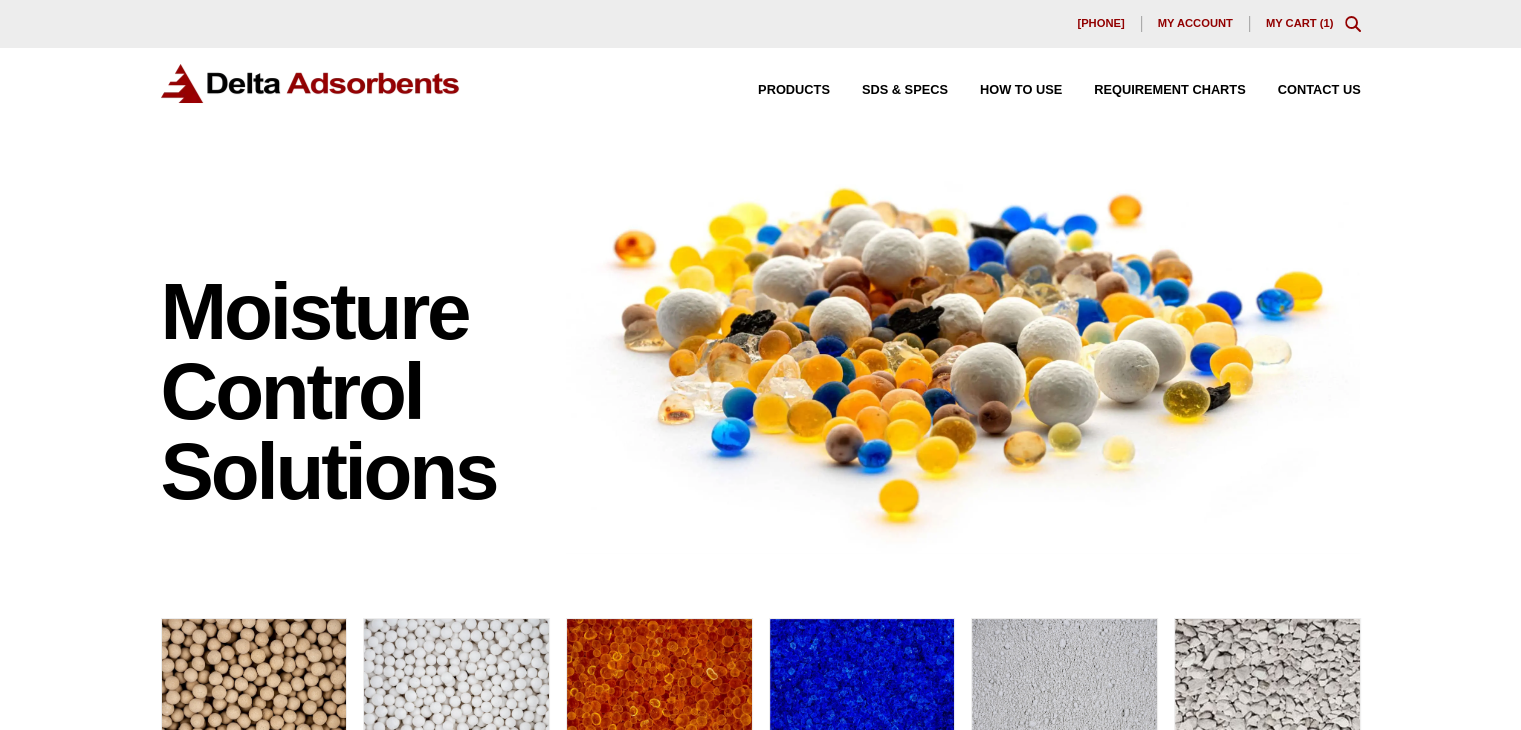 click on "My Cart ( 1 )" at bounding box center (1300, 23) 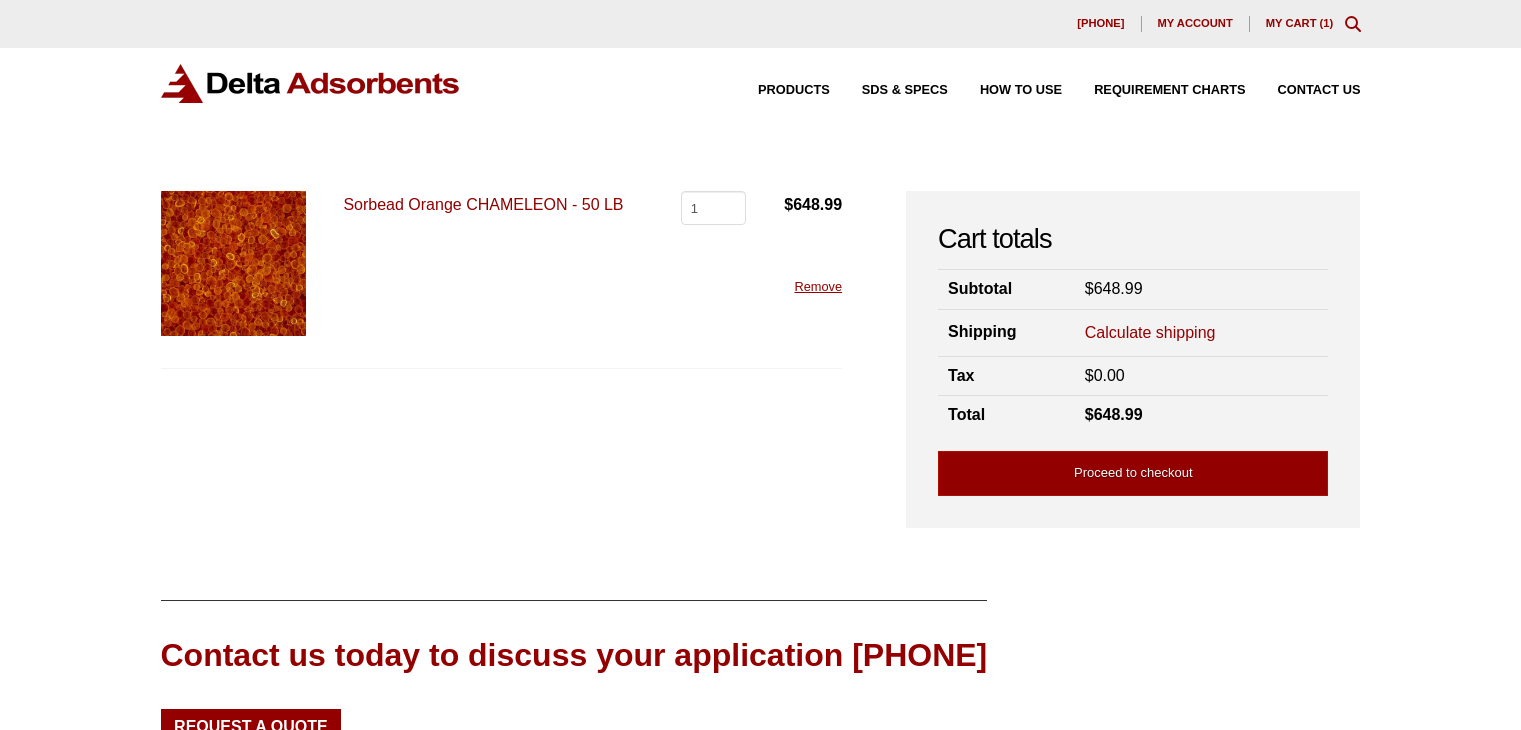 scroll, scrollTop: 0, scrollLeft: 0, axis: both 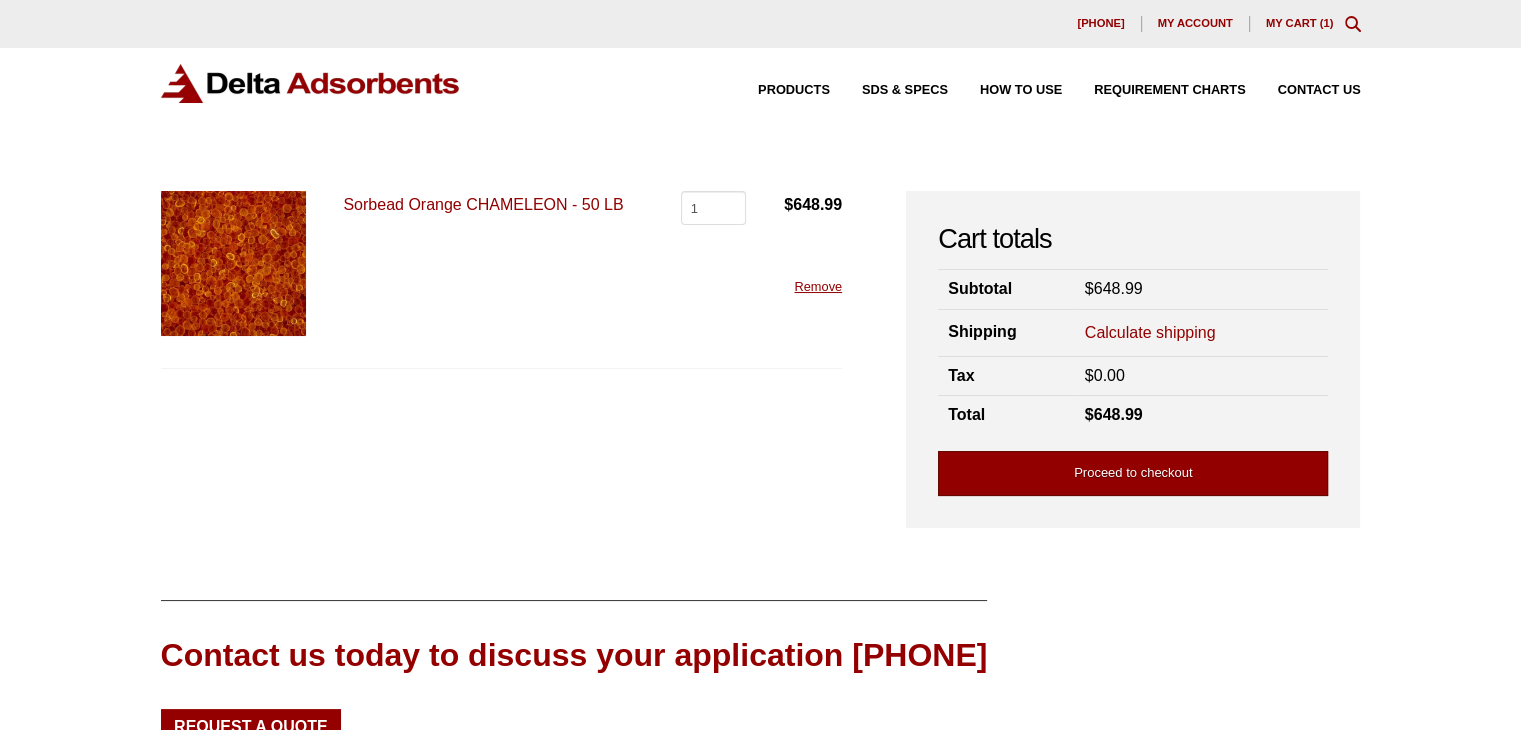 click on "Proceed to checkout" at bounding box center [1133, 473] 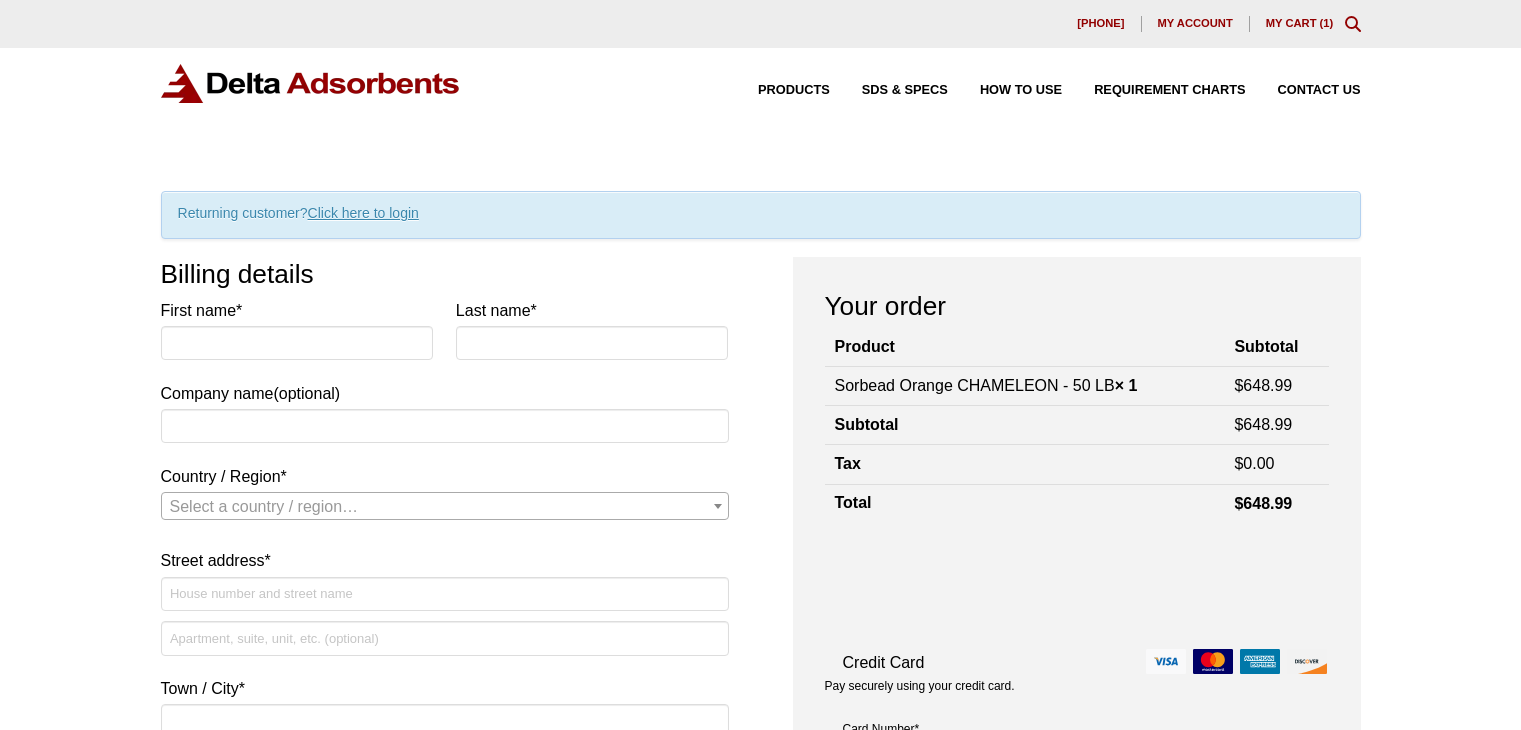 scroll, scrollTop: 0, scrollLeft: 0, axis: both 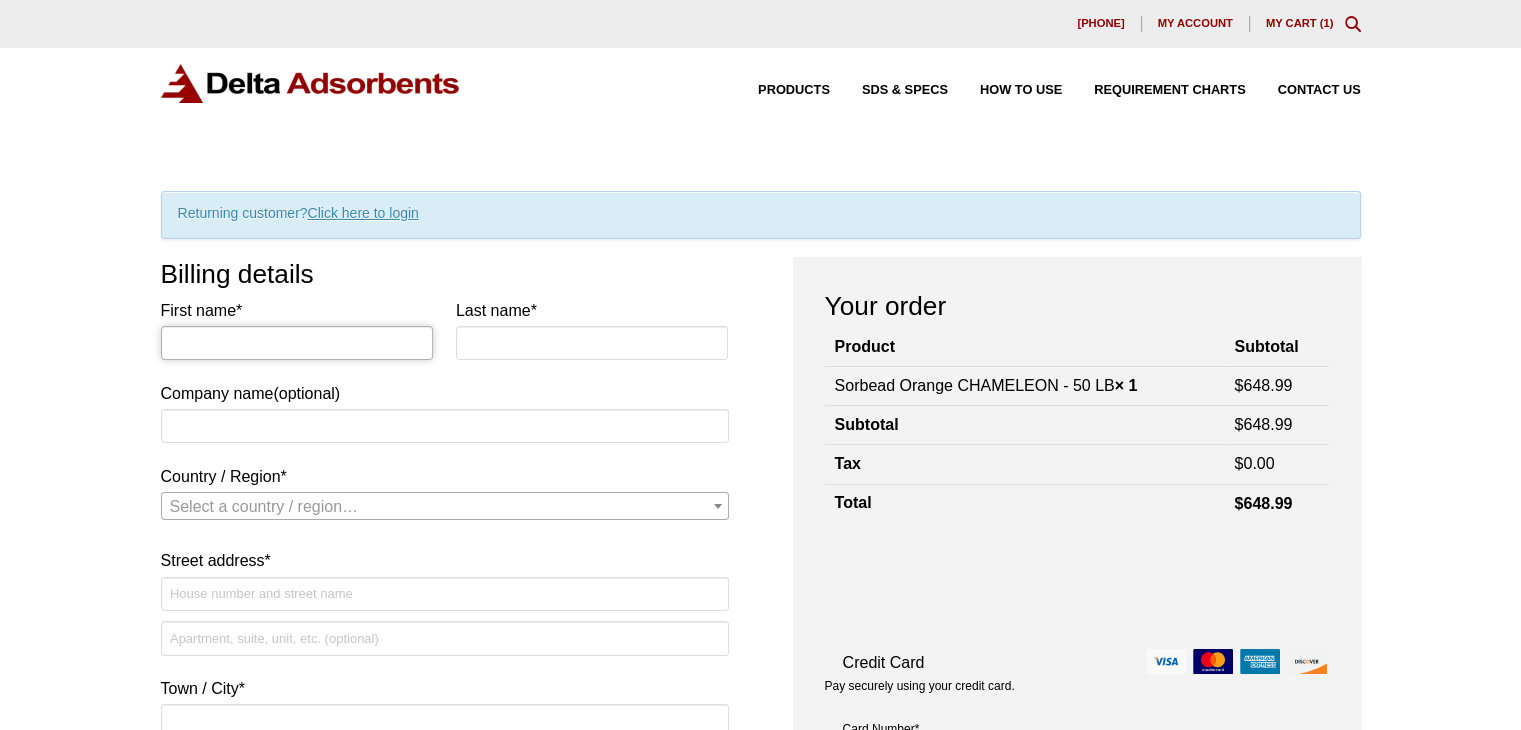 click on "First name  *" at bounding box center [297, 343] 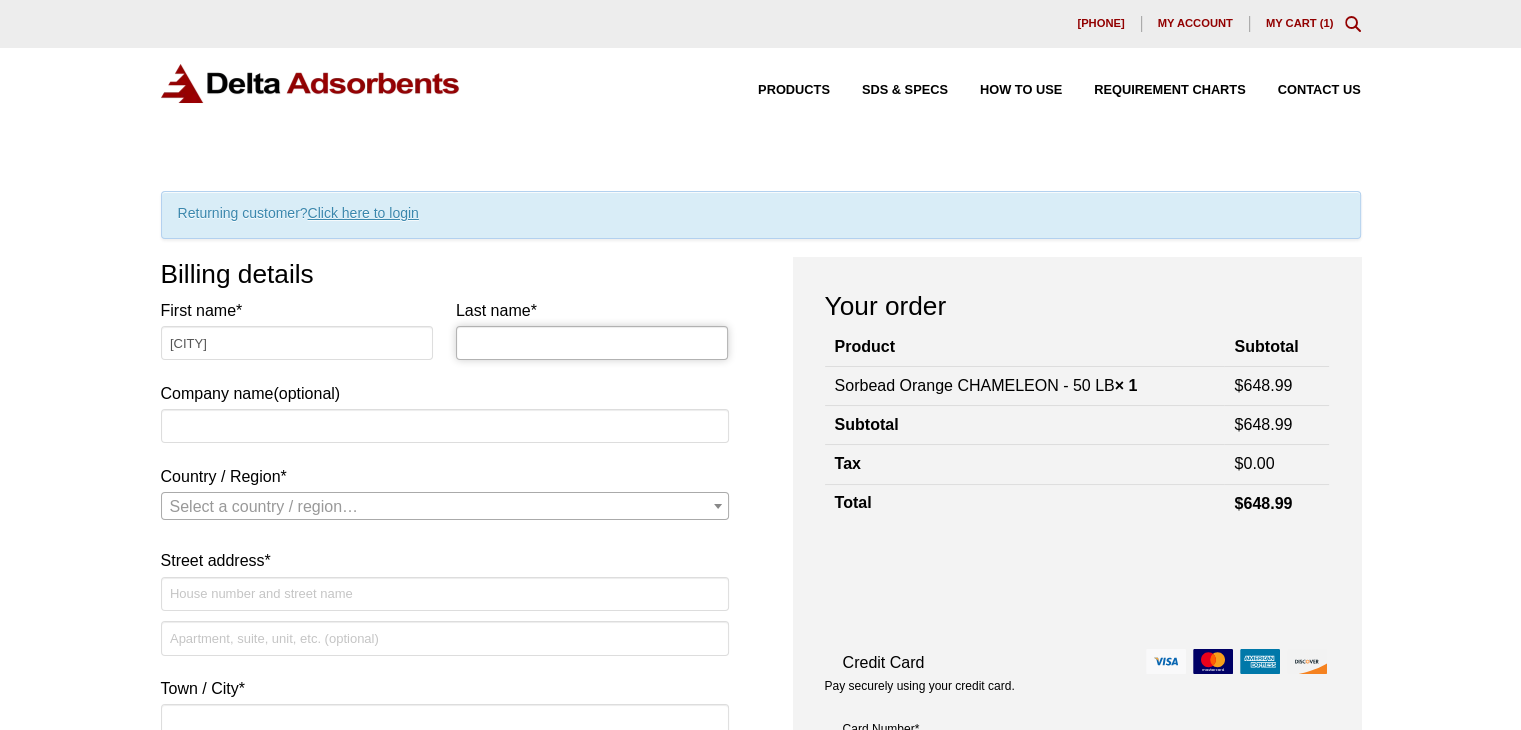 type on "Ambos" 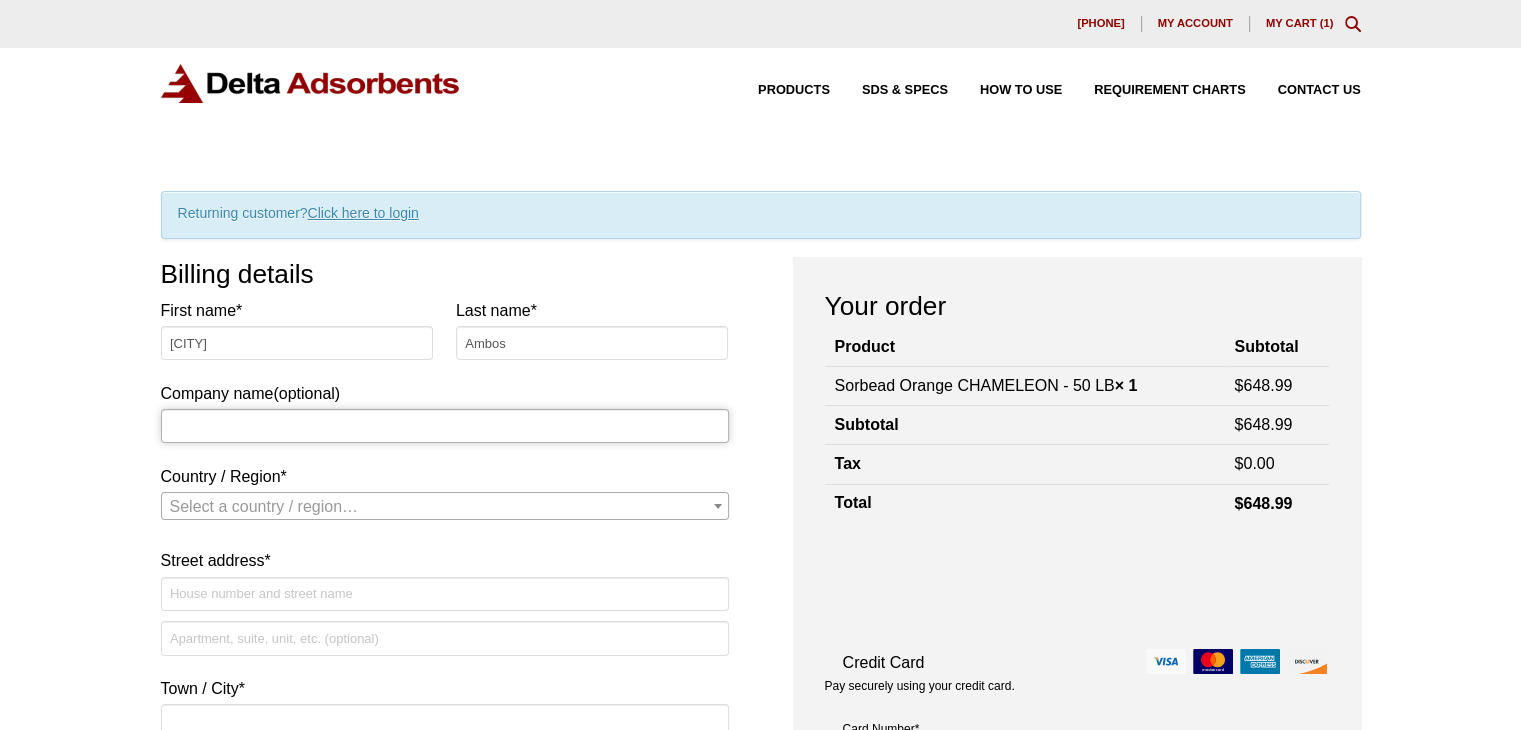 type on "PowerFlow Transformer Services, LLC" 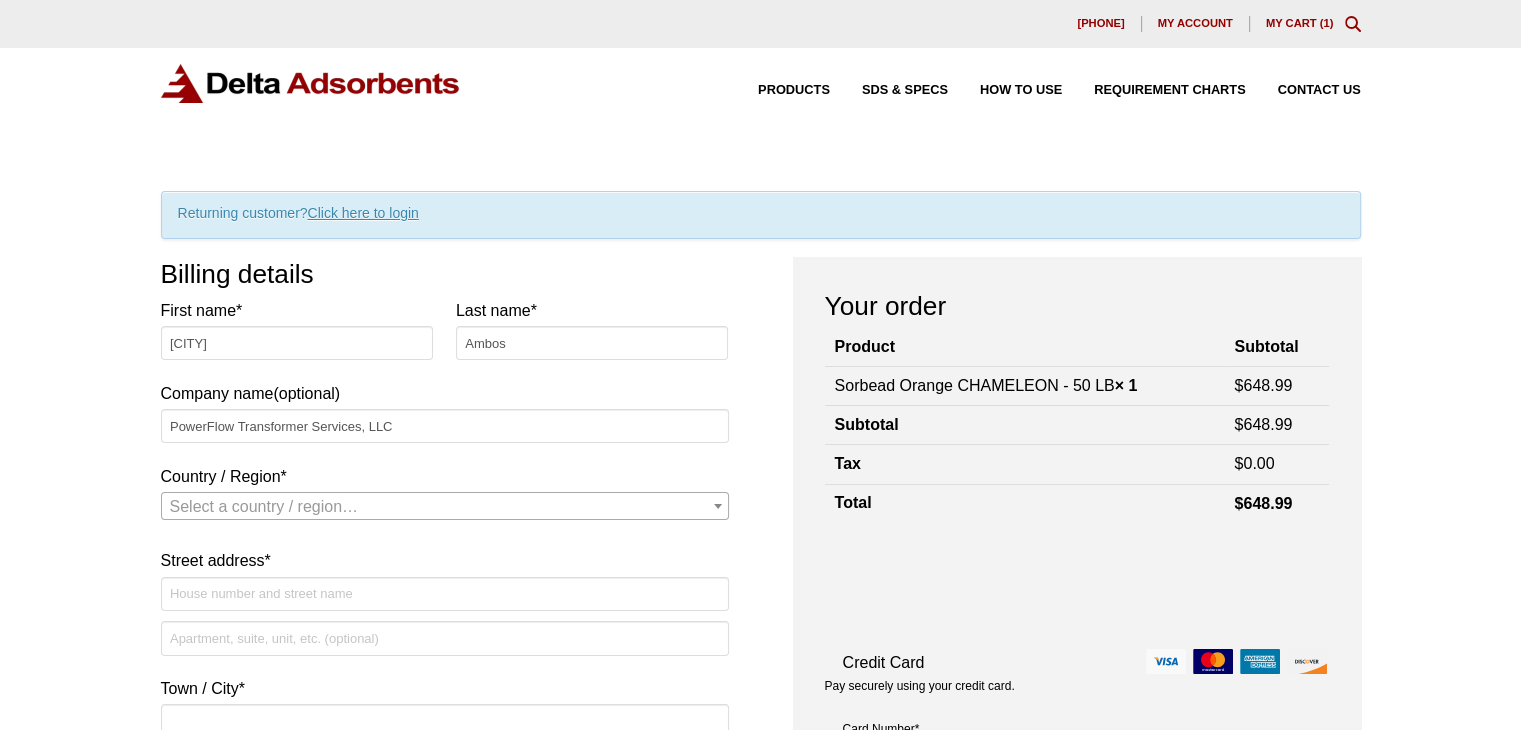 select on "US" 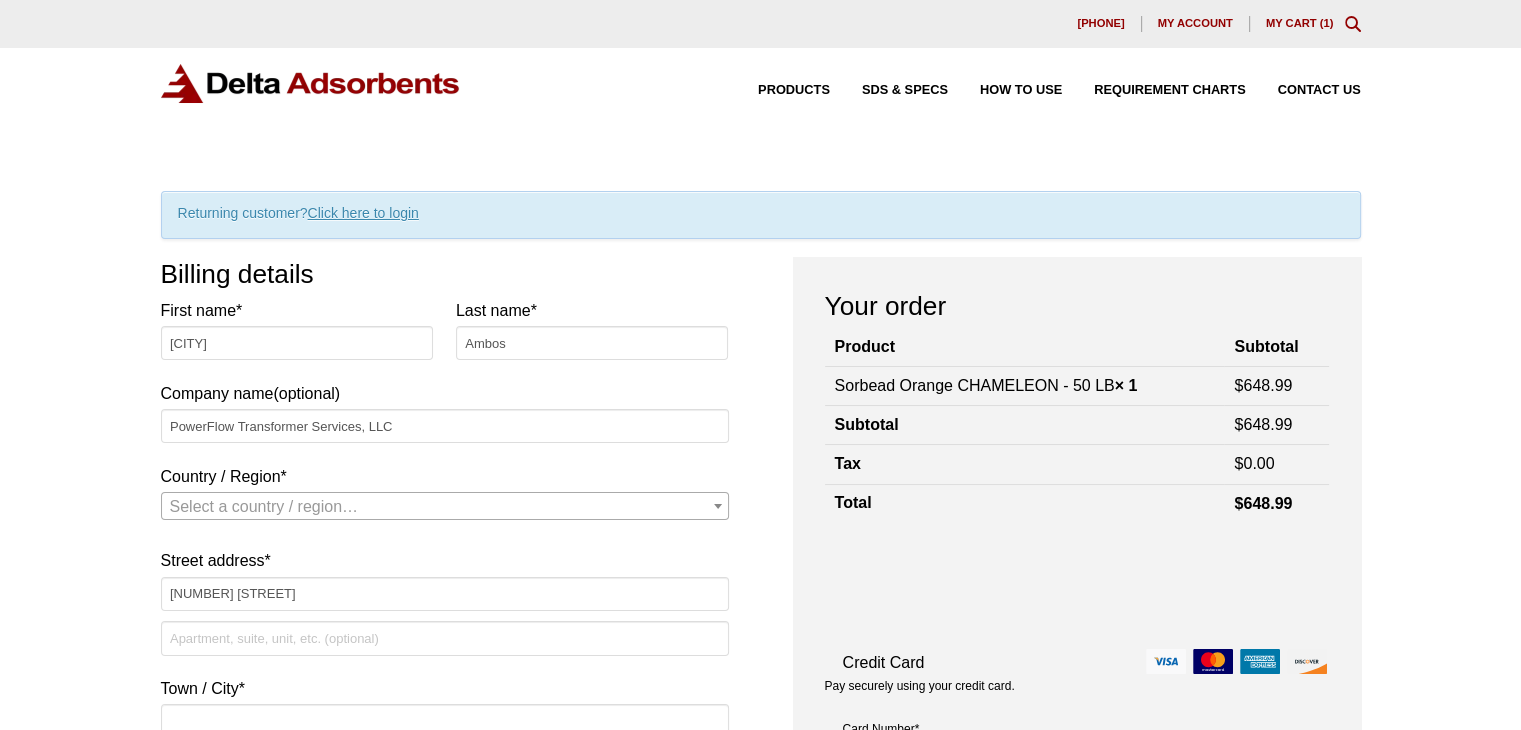 type on "Jackson" 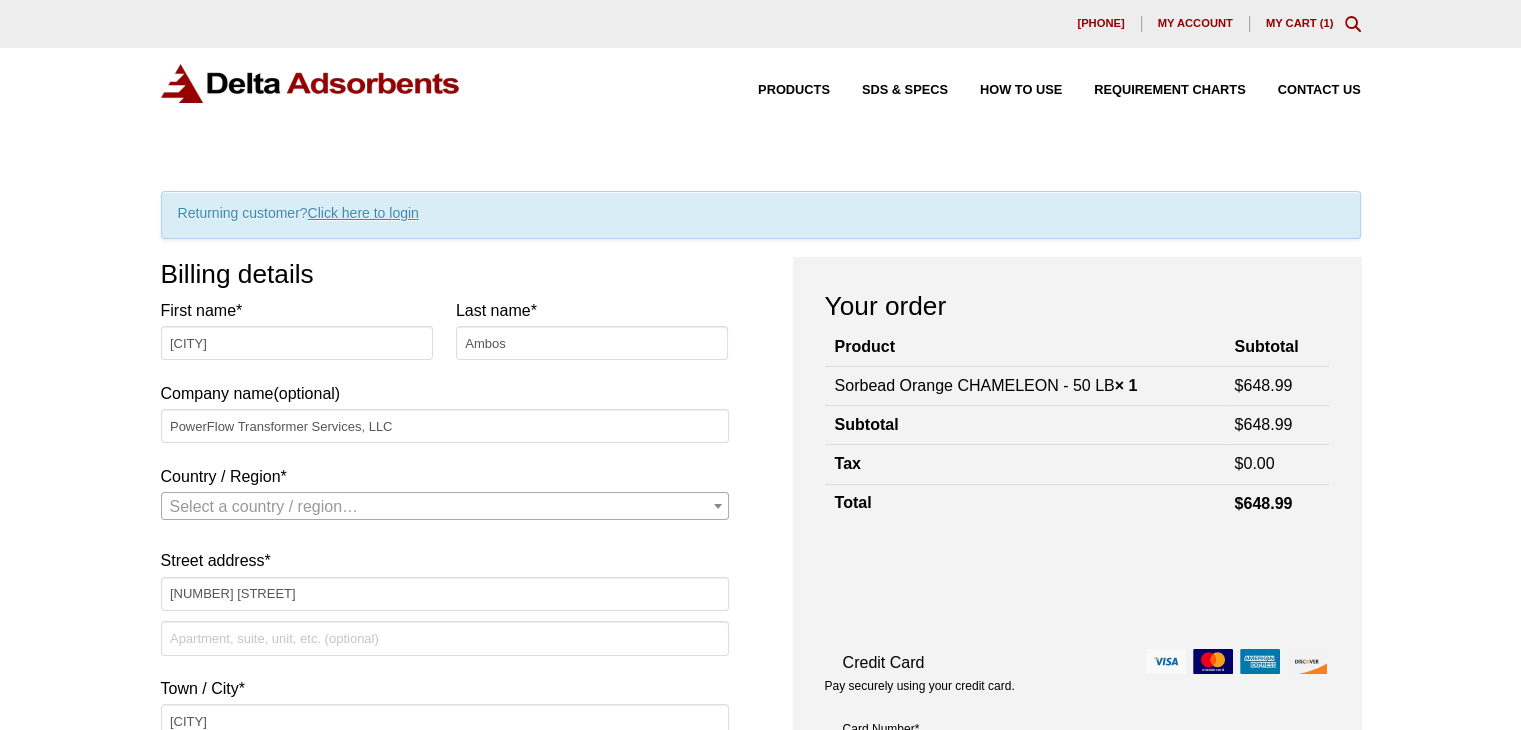 type on "08527-4209" 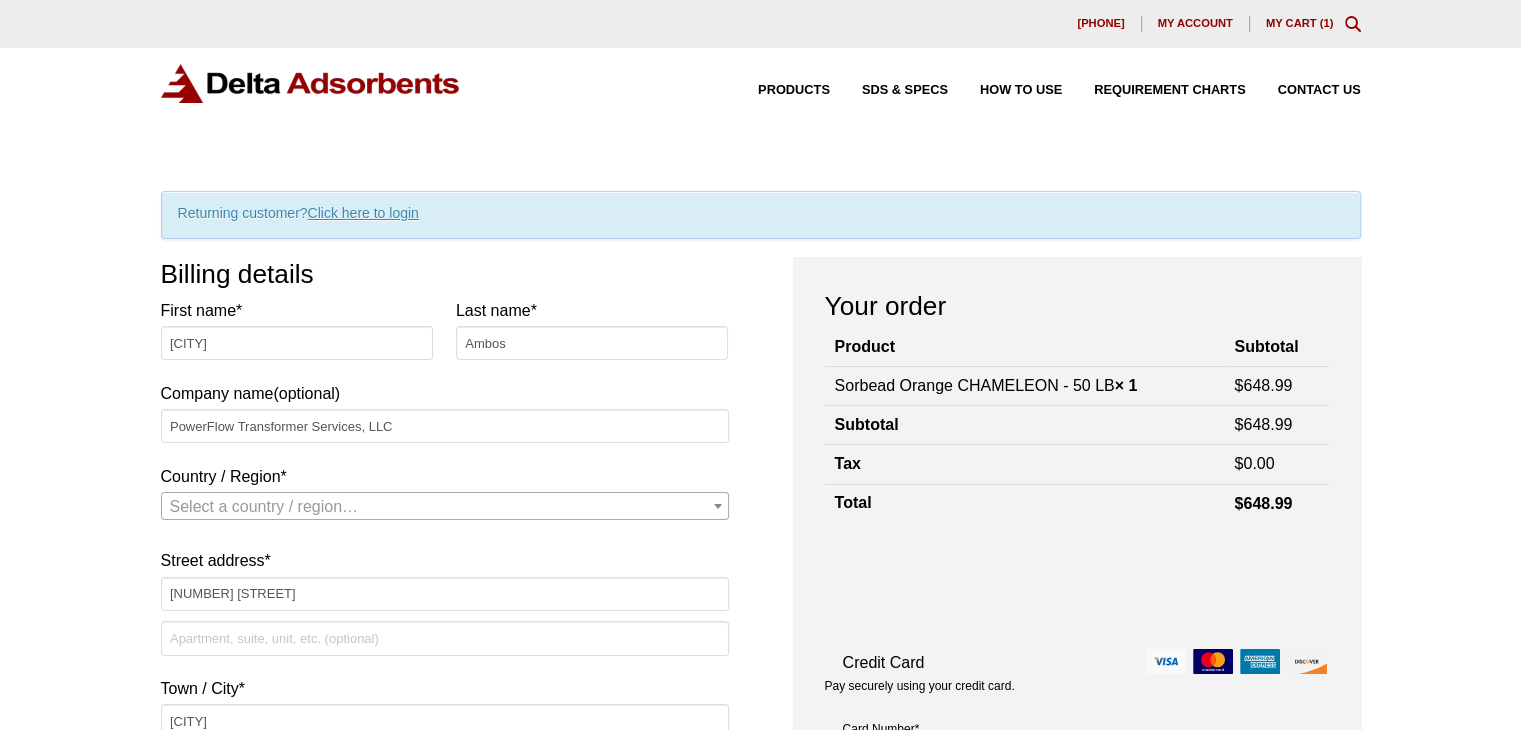 type on "[PHONE]" 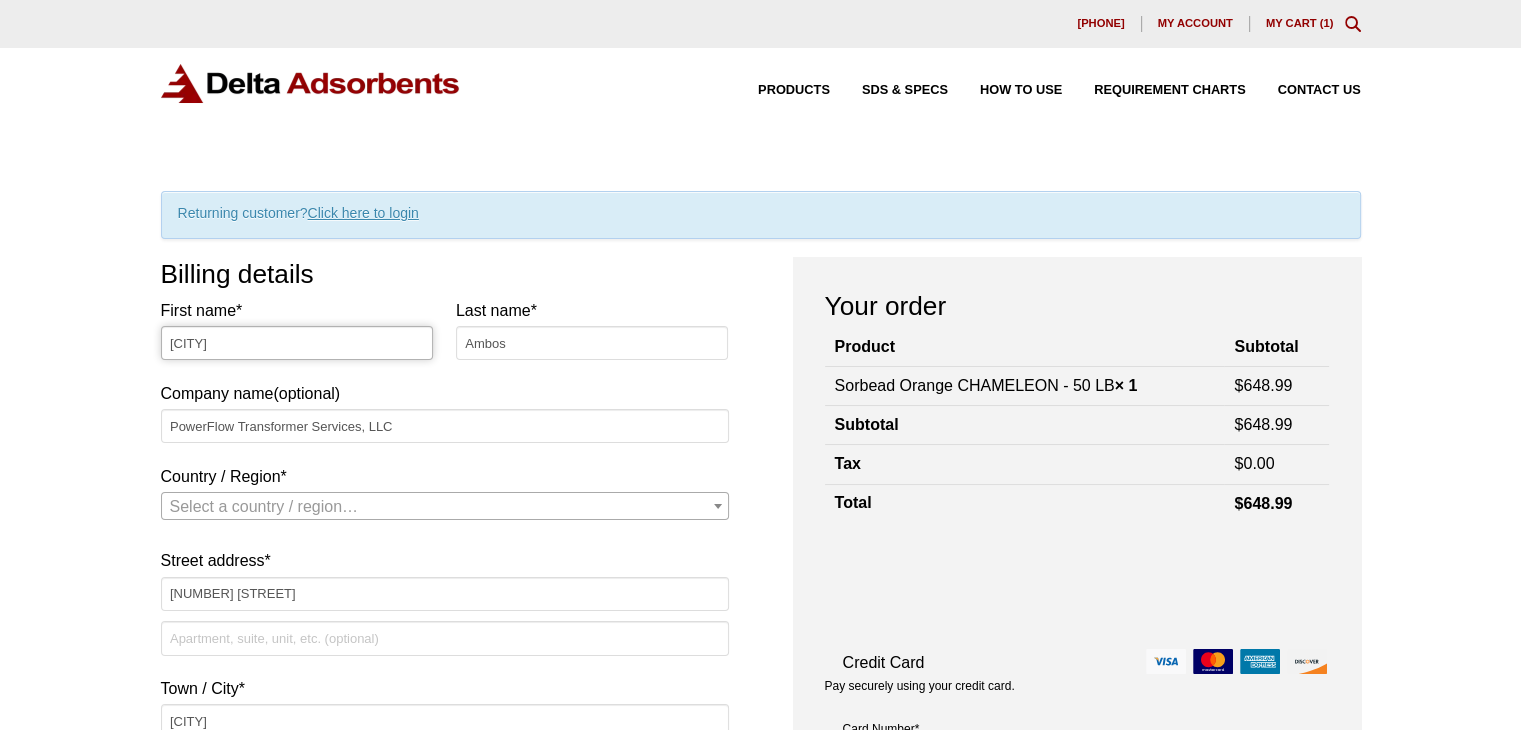 select on "US" 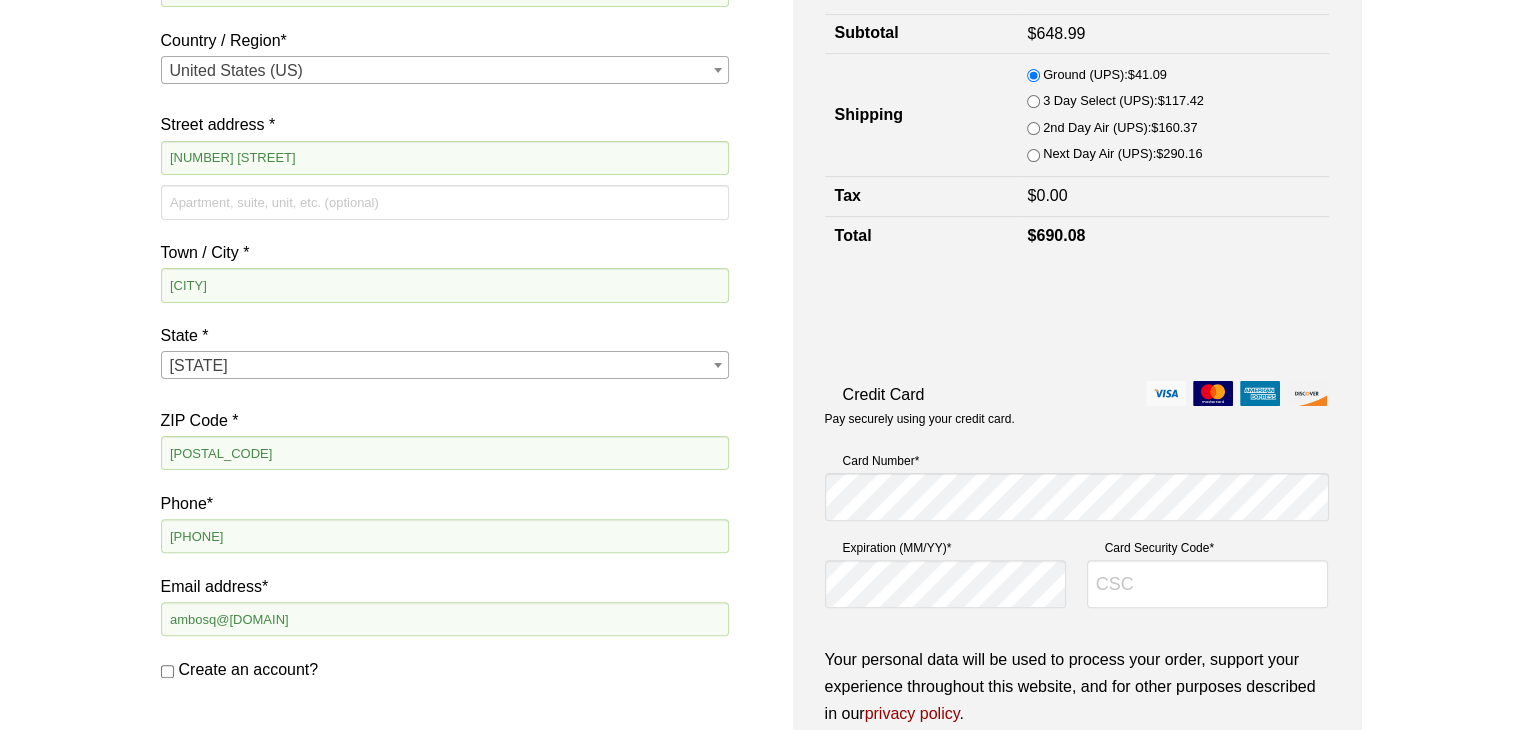 scroll, scrollTop: 436, scrollLeft: 0, axis: vertical 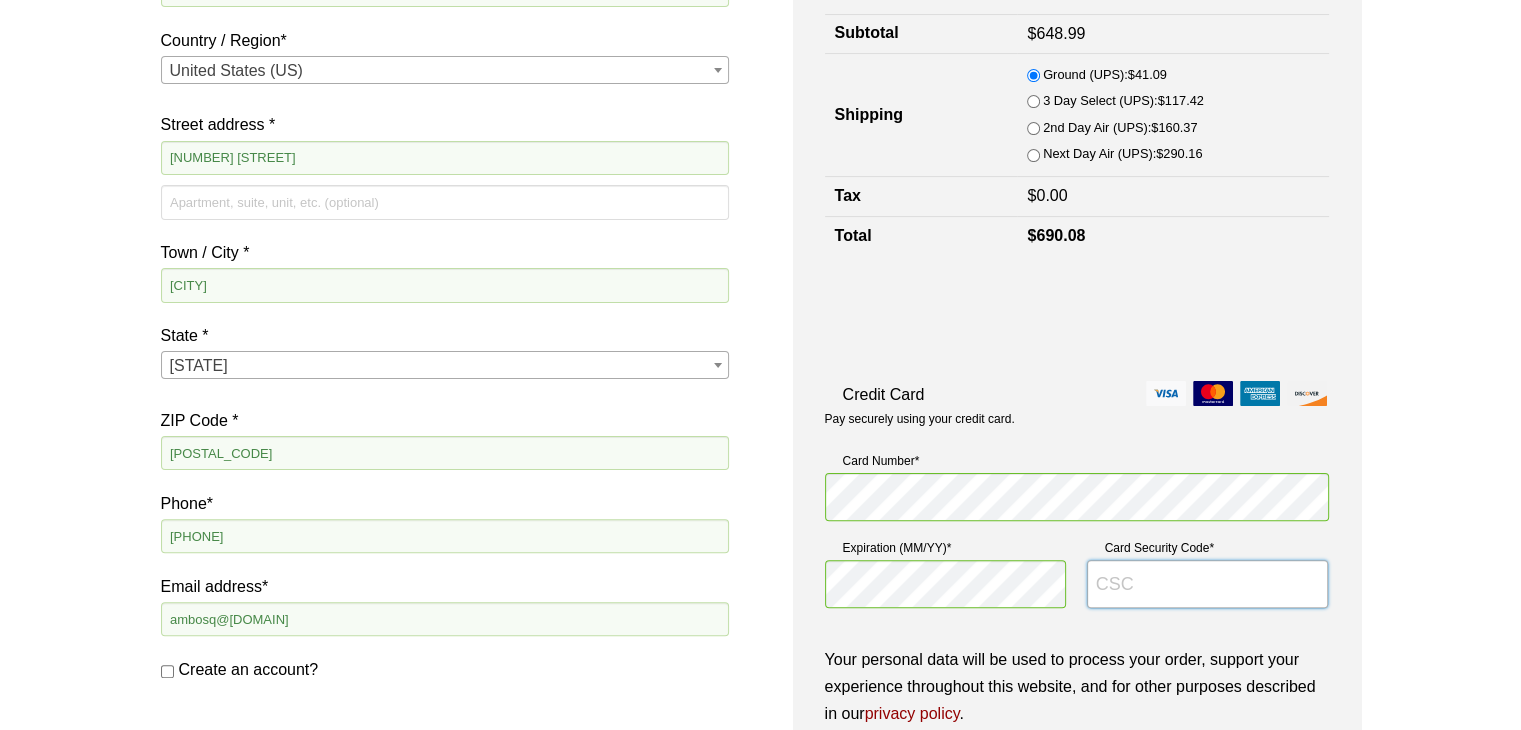 click on "Card Security Code  *" at bounding box center [1208, 584] 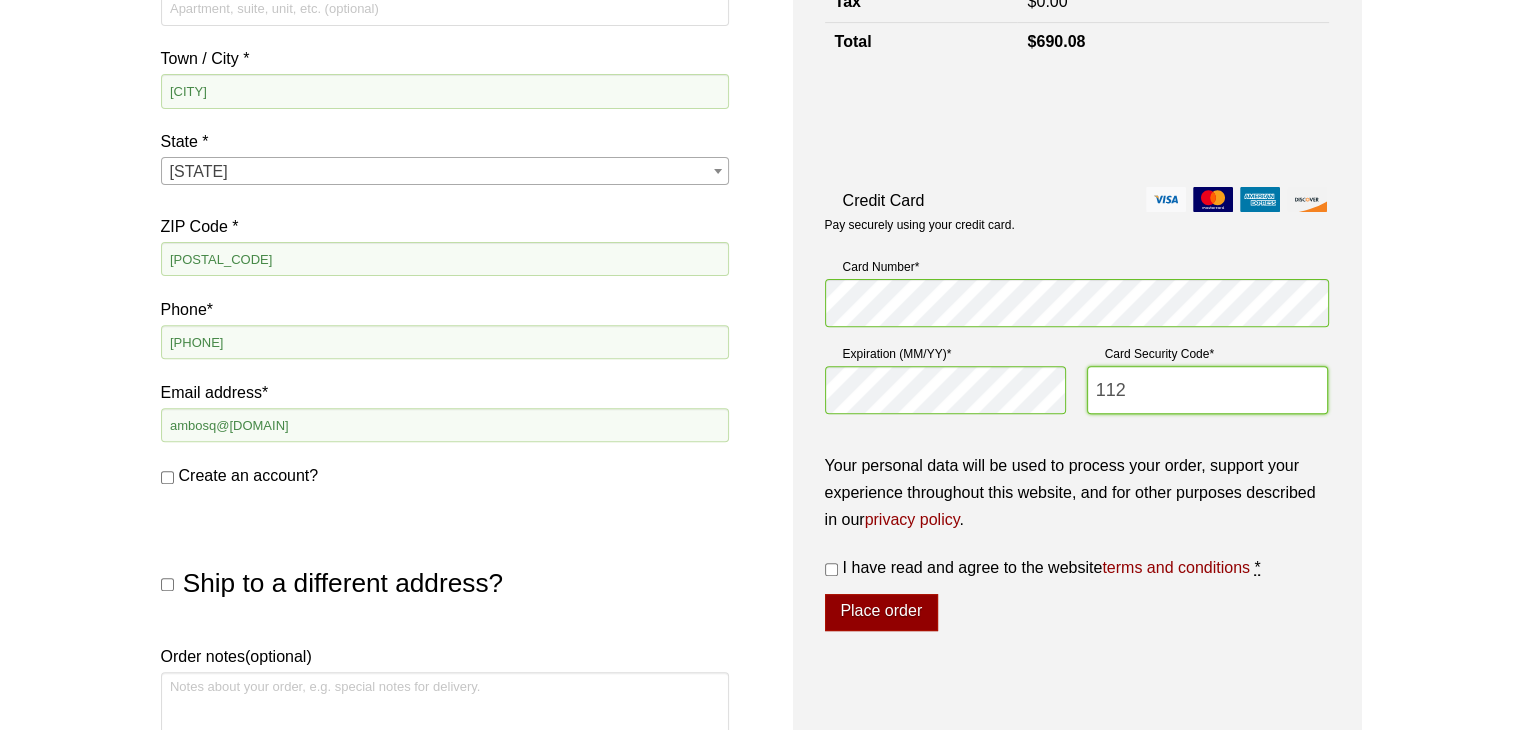 scroll, scrollTop: 631, scrollLeft: 0, axis: vertical 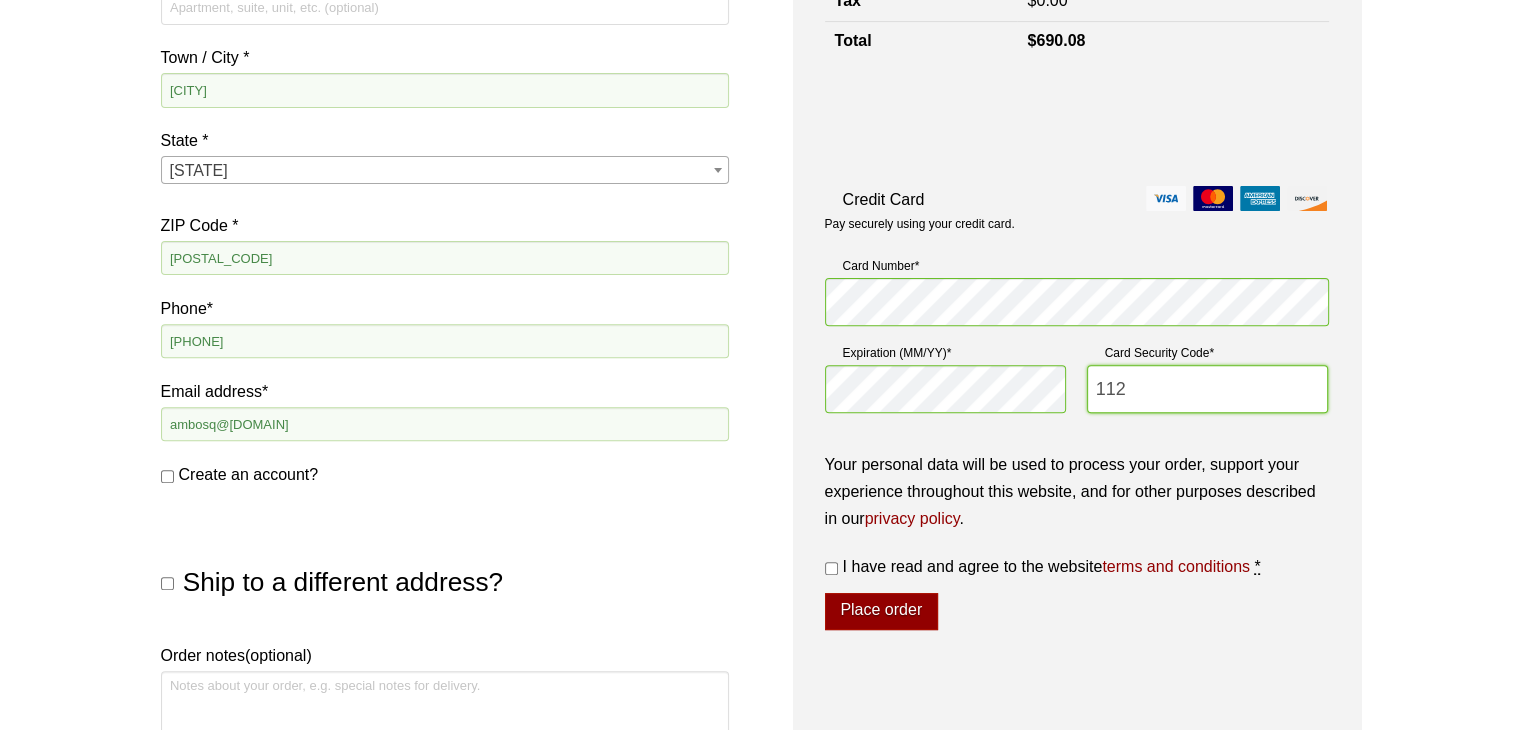 type on "112" 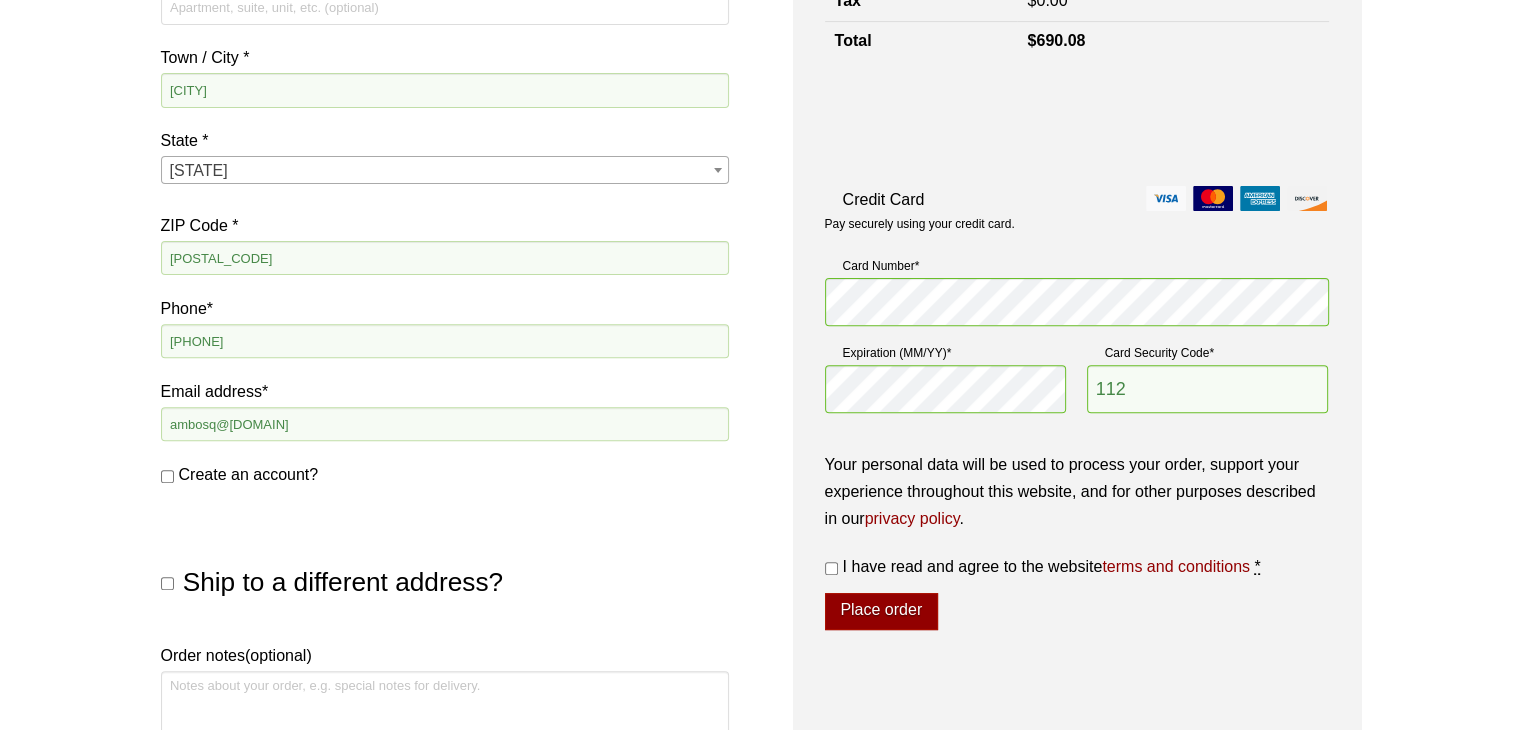 click on "I have read and agree to the website  terms and conditions   *" at bounding box center [831, 568] 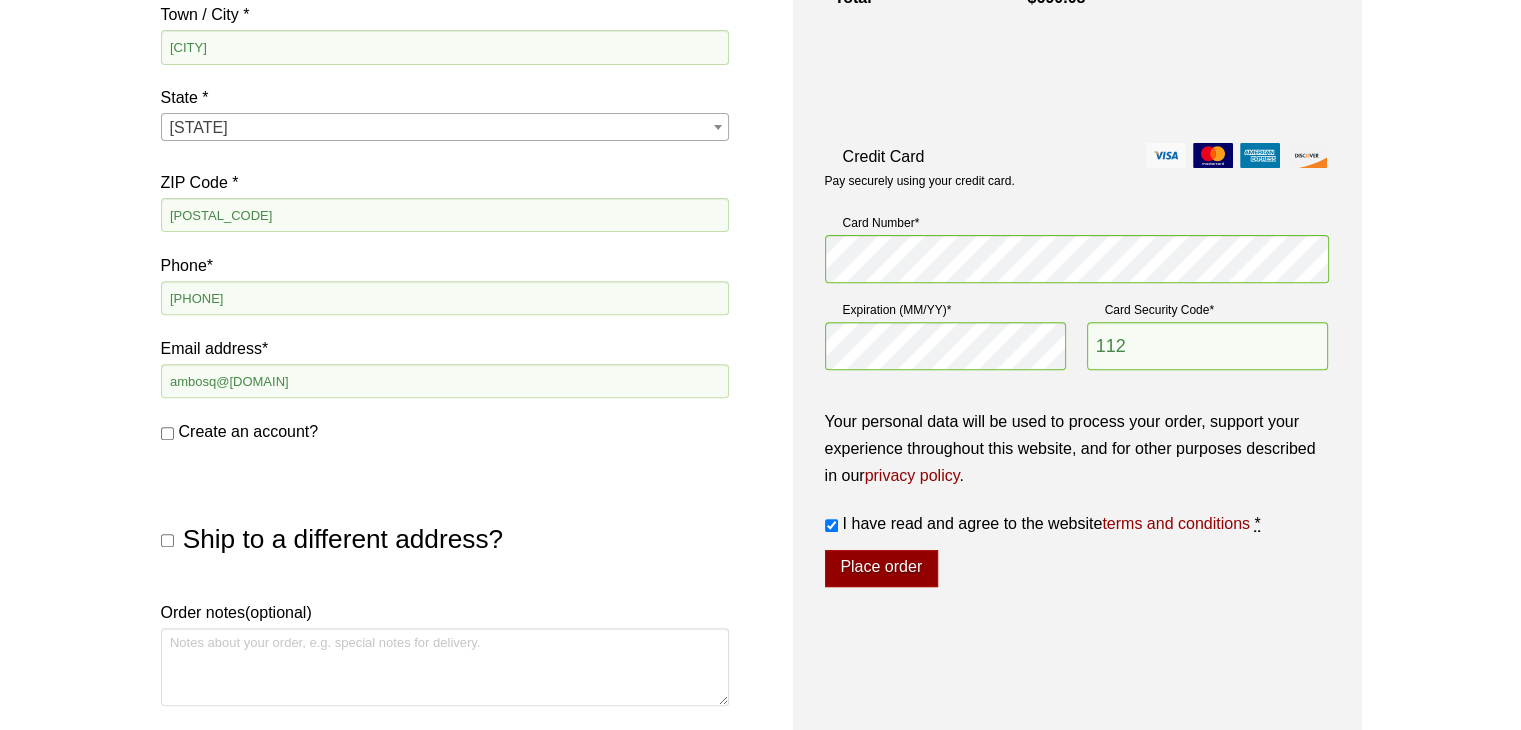 scroll, scrollTop: 676, scrollLeft: 0, axis: vertical 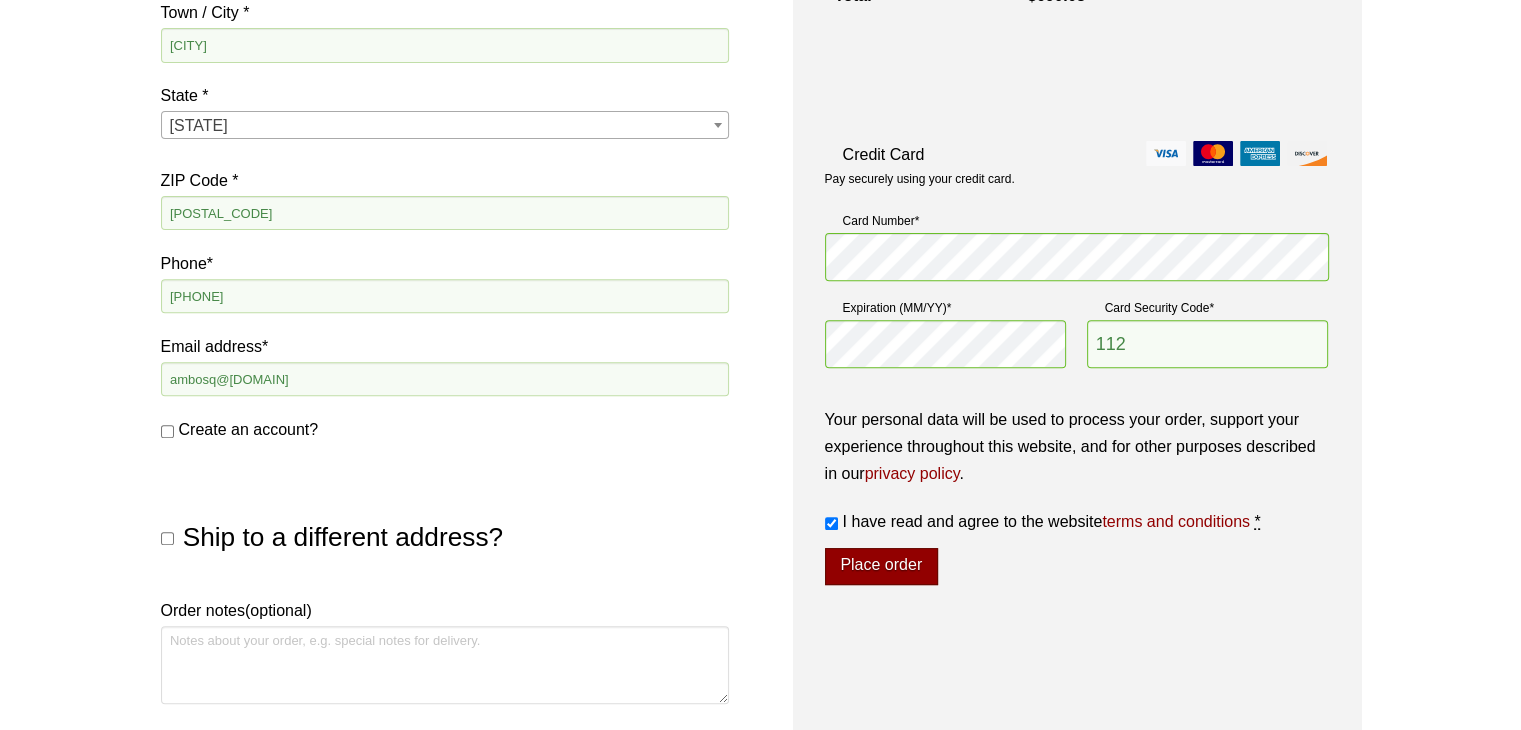 click on "Place order" at bounding box center [881, 567] 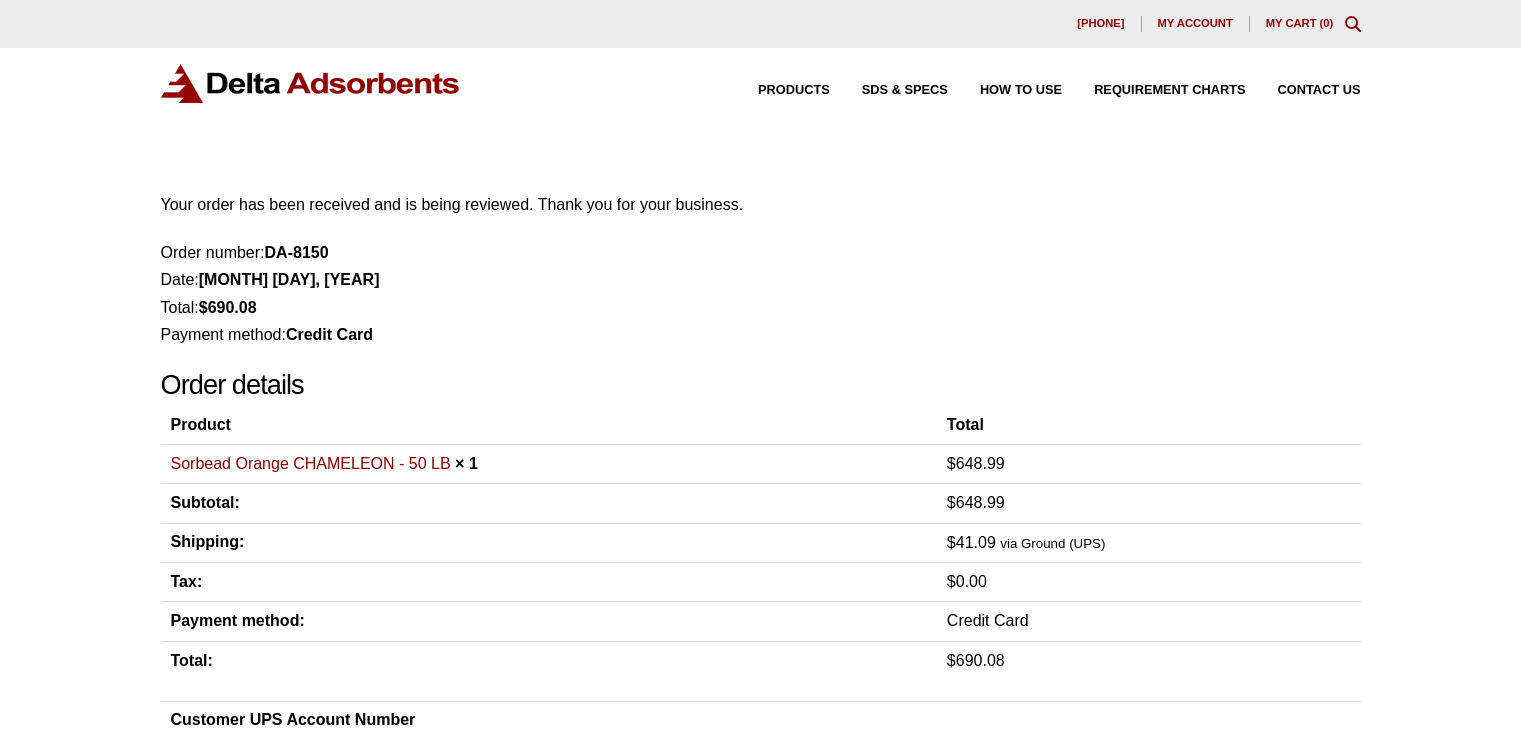 scroll, scrollTop: 0, scrollLeft: 0, axis: both 